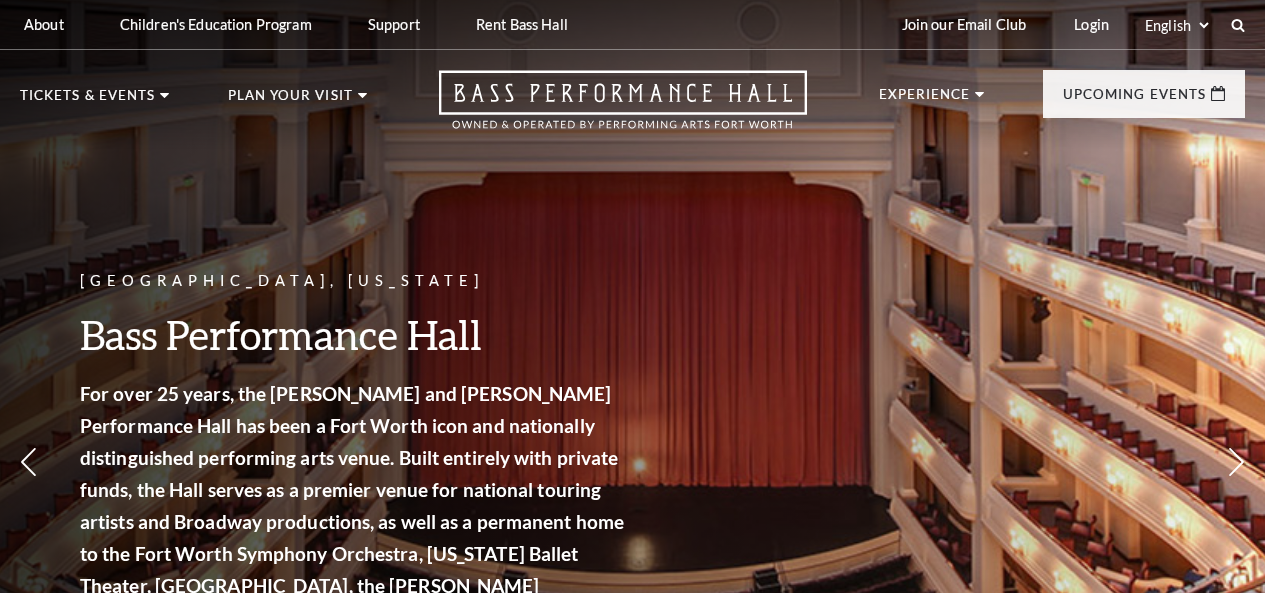 scroll, scrollTop: 0, scrollLeft: 0, axis: both 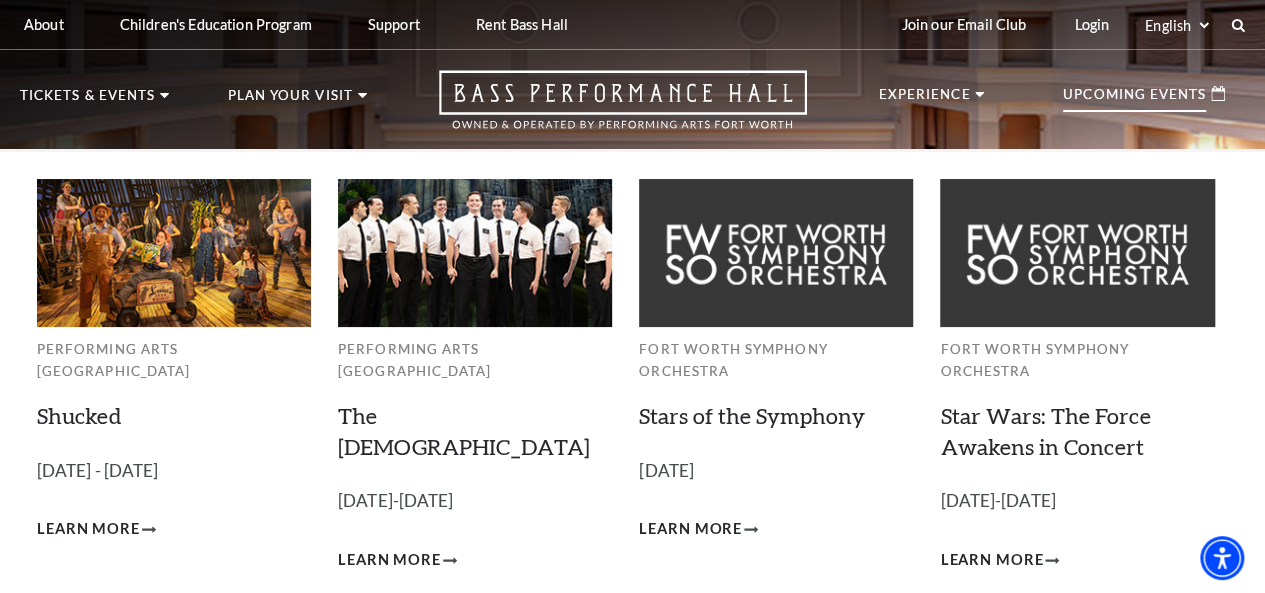 click on "Upcoming Events" at bounding box center [1134, 100] 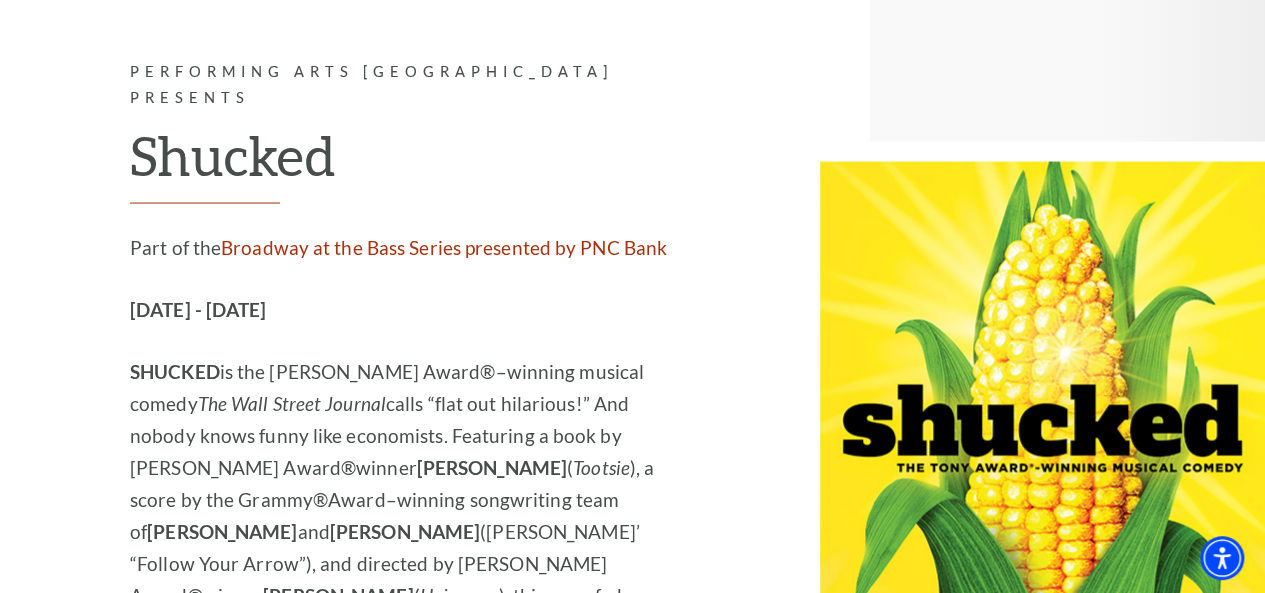 scroll, scrollTop: 1858, scrollLeft: 0, axis: vertical 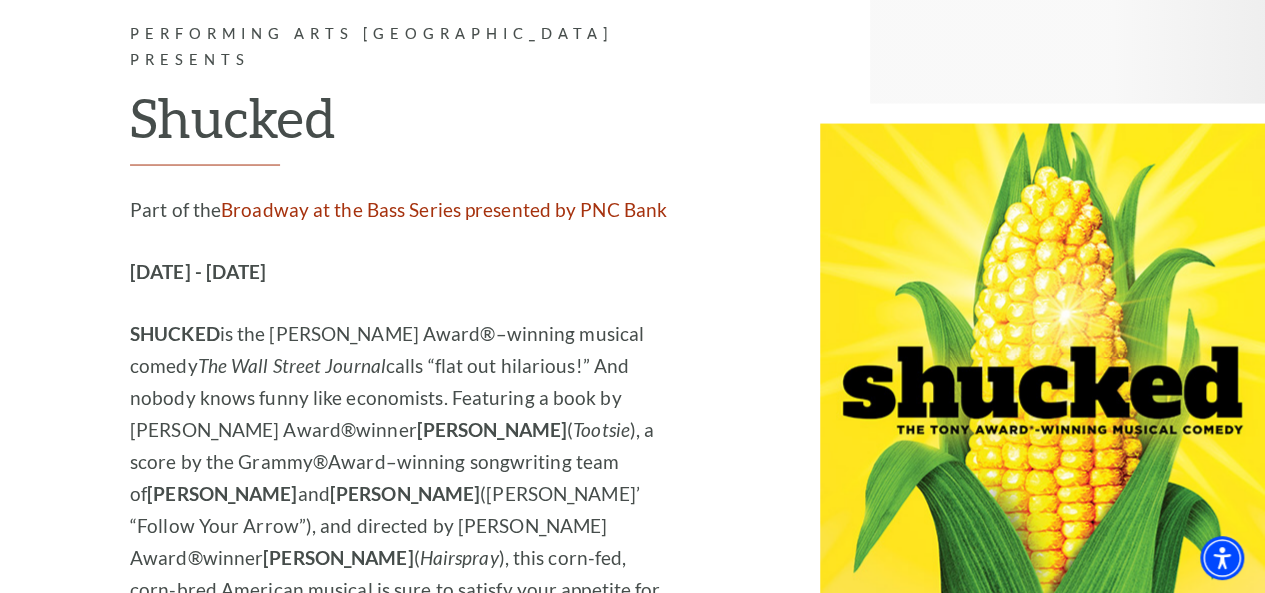 click on "Shucked" at bounding box center [400, 125] 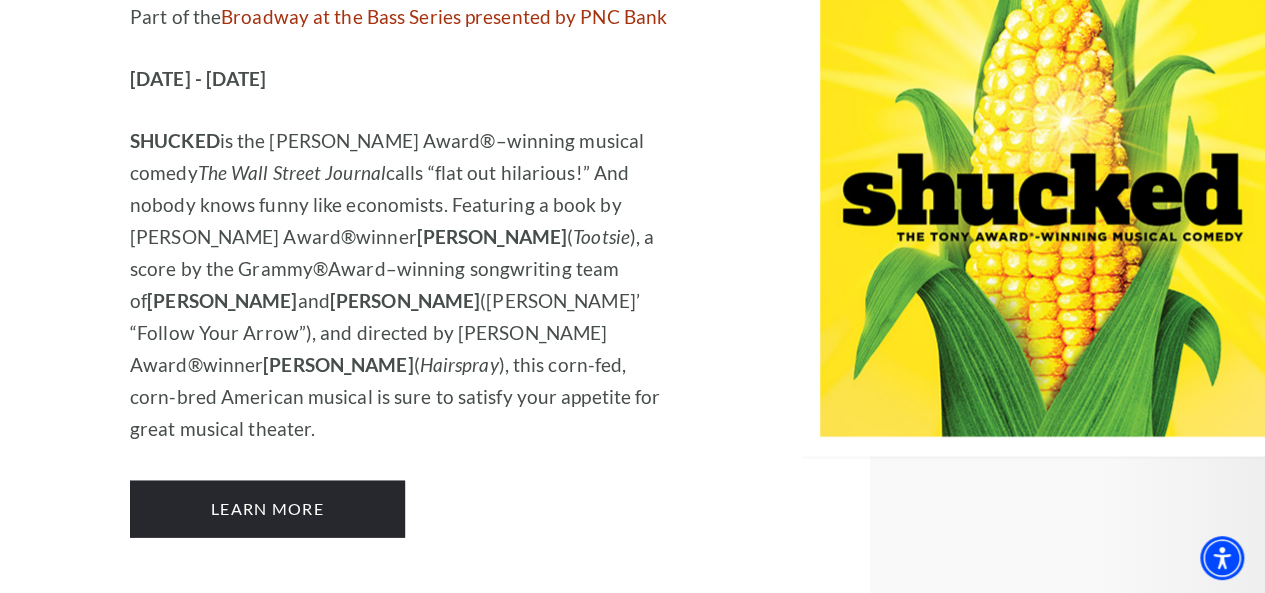 scroll, scrollTop: 2096, scrollLeft: 0, axis: vertical 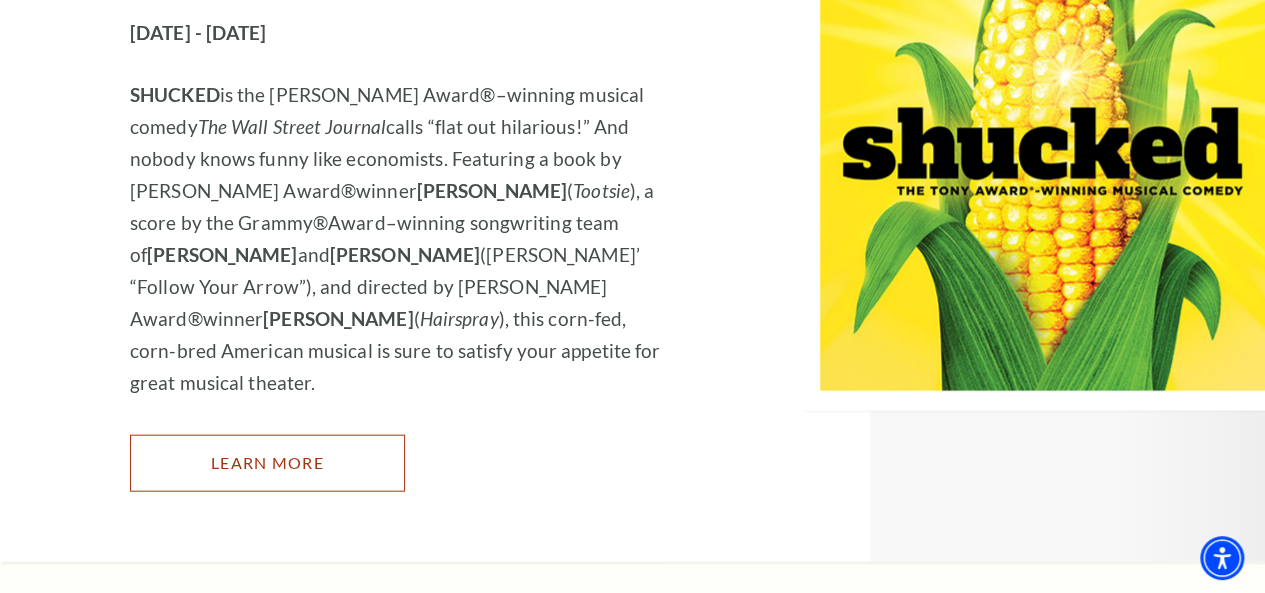 click on "Learn More" at bounding box center (267, 463) 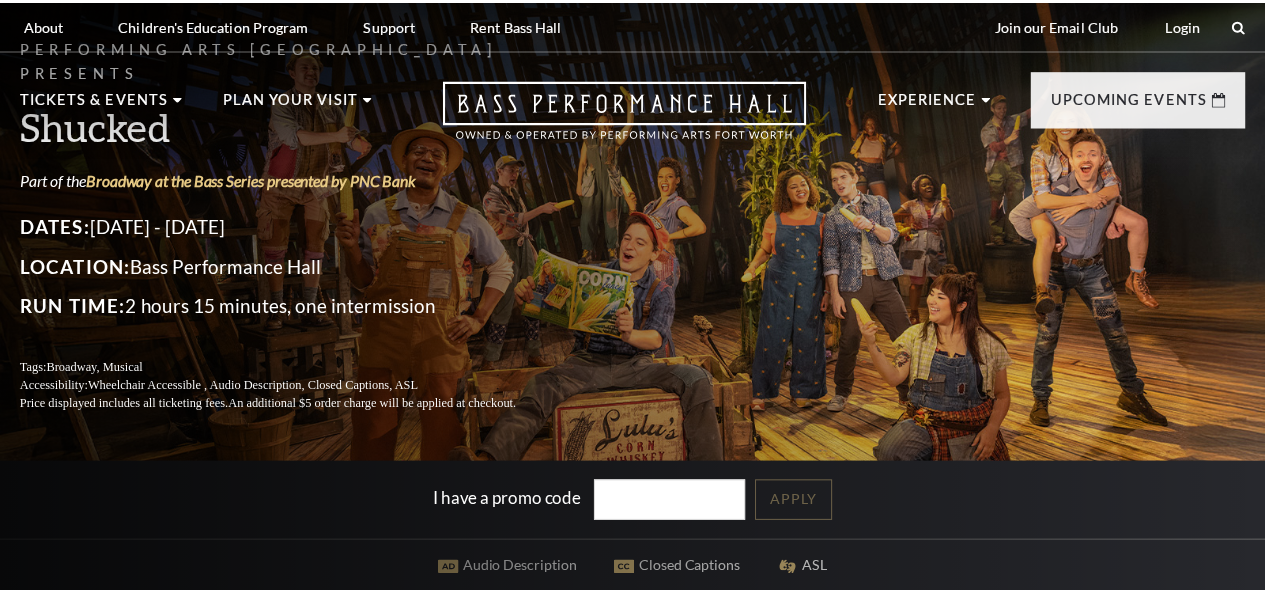 scroll, scrollTop: 0, scrollLeft: 0, axis: both 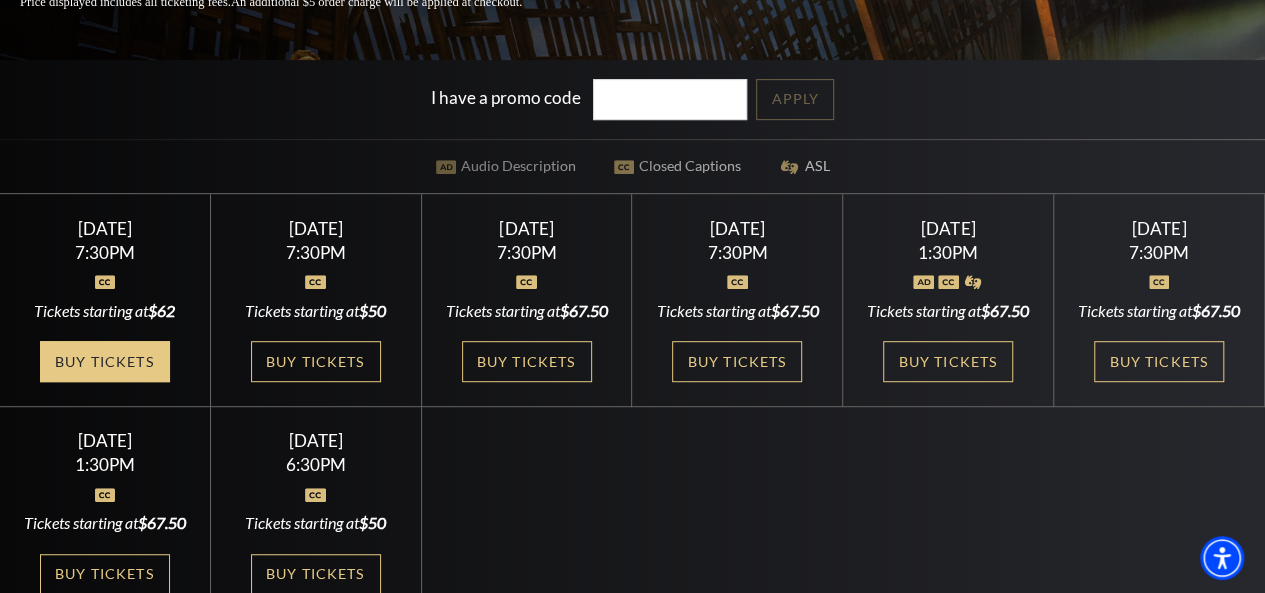 click on "Buy Tickets" at bounding box center (105, 361) 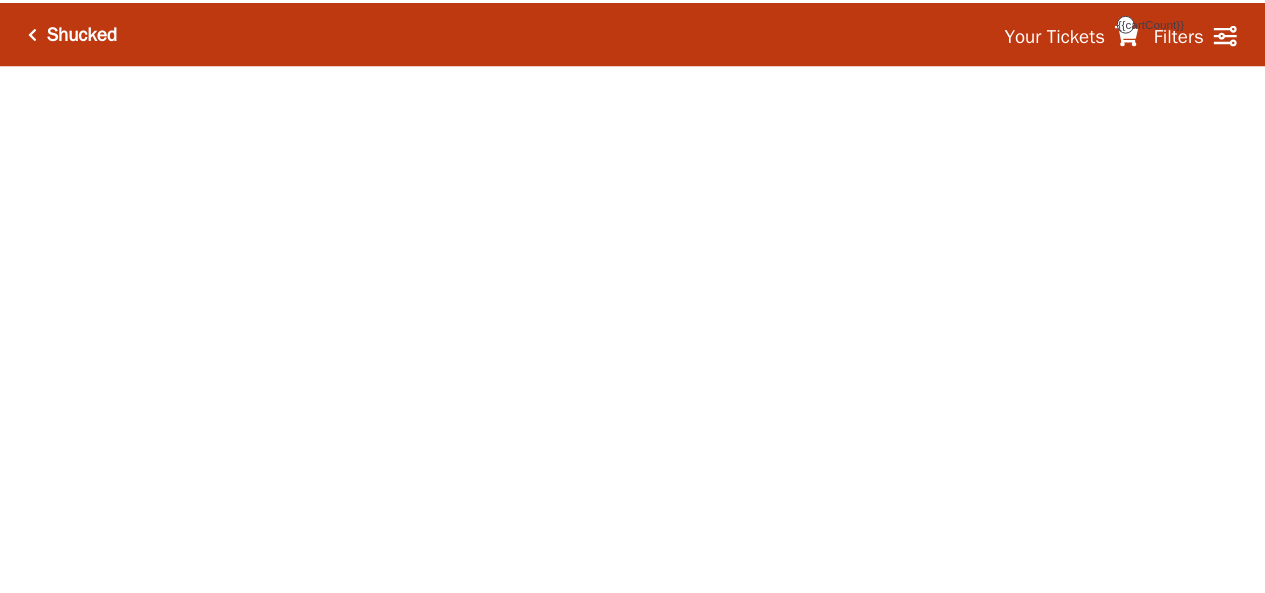 scroll, scrollTop: 0, scrollLeft: 0, axis: both 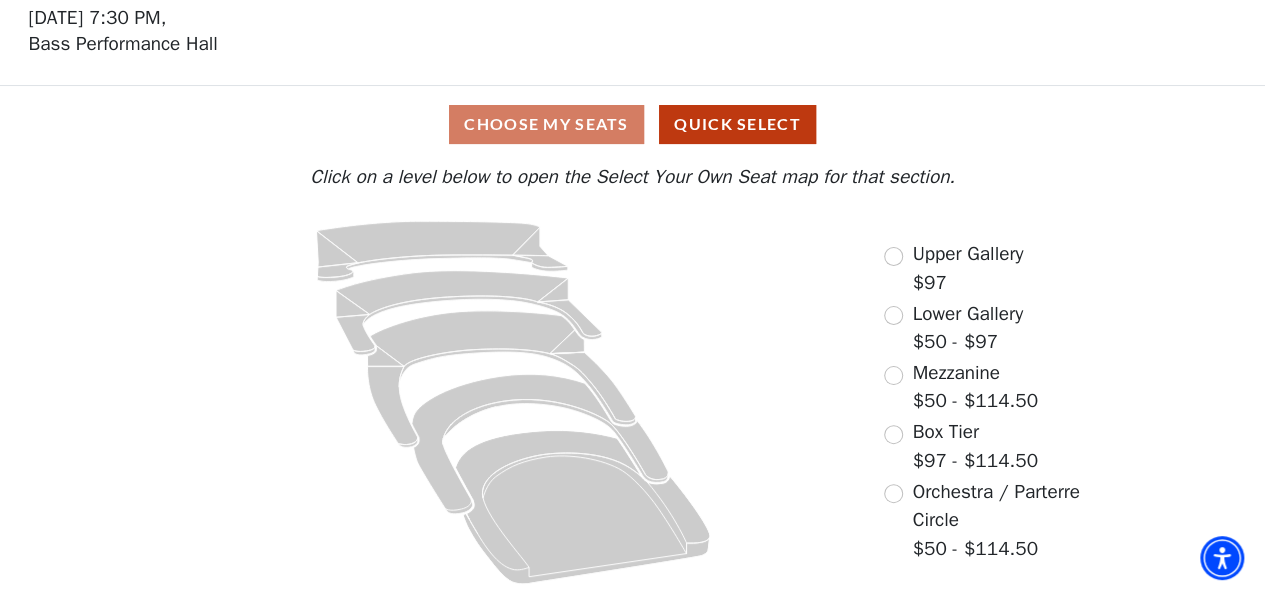 click on "Skip to main content Enable accessibility for low vision Open the accessibility menu
*{
pointer-events: fill;
}
Shucked   Your Tickets       Filters     Choose Your Own Seats
Jul 29 2025, 7:30 PM,
Bass Performance Hall
Filters / Cart" 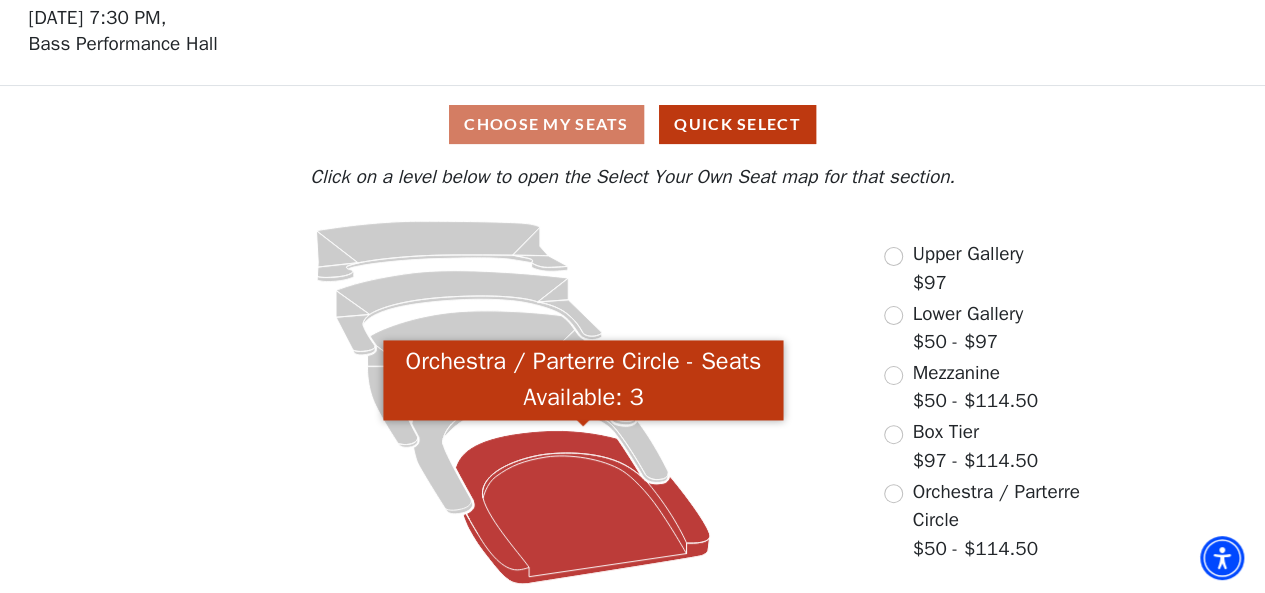 click 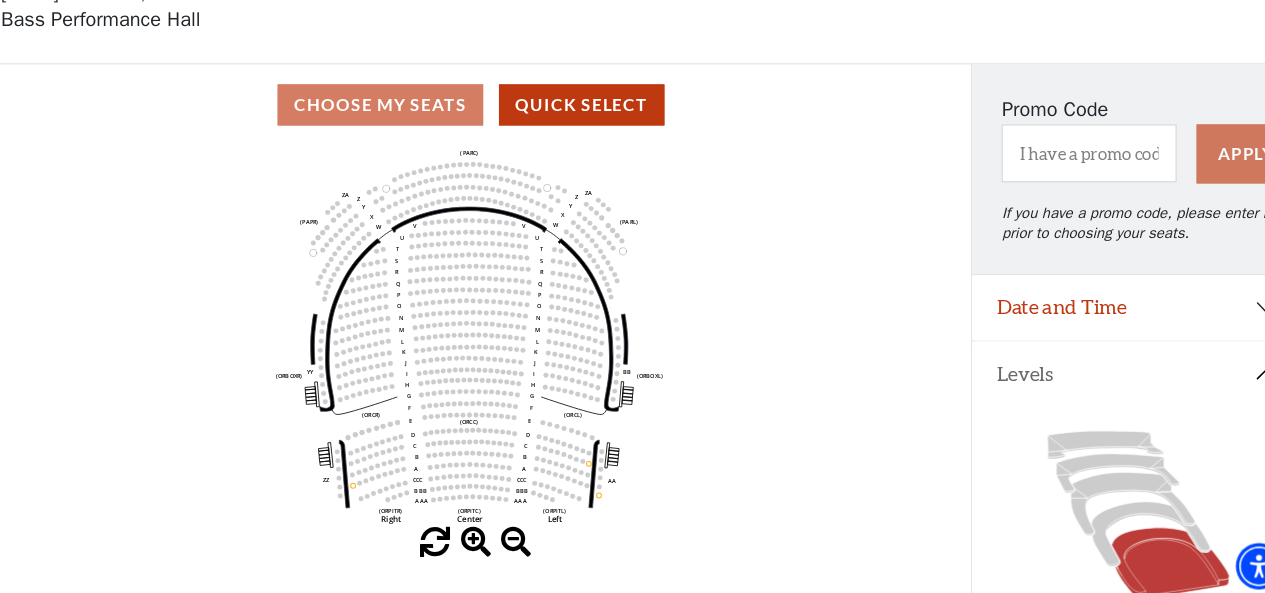 scroll, scrollTop: 92, scrollLeft: 0, axis: vertical 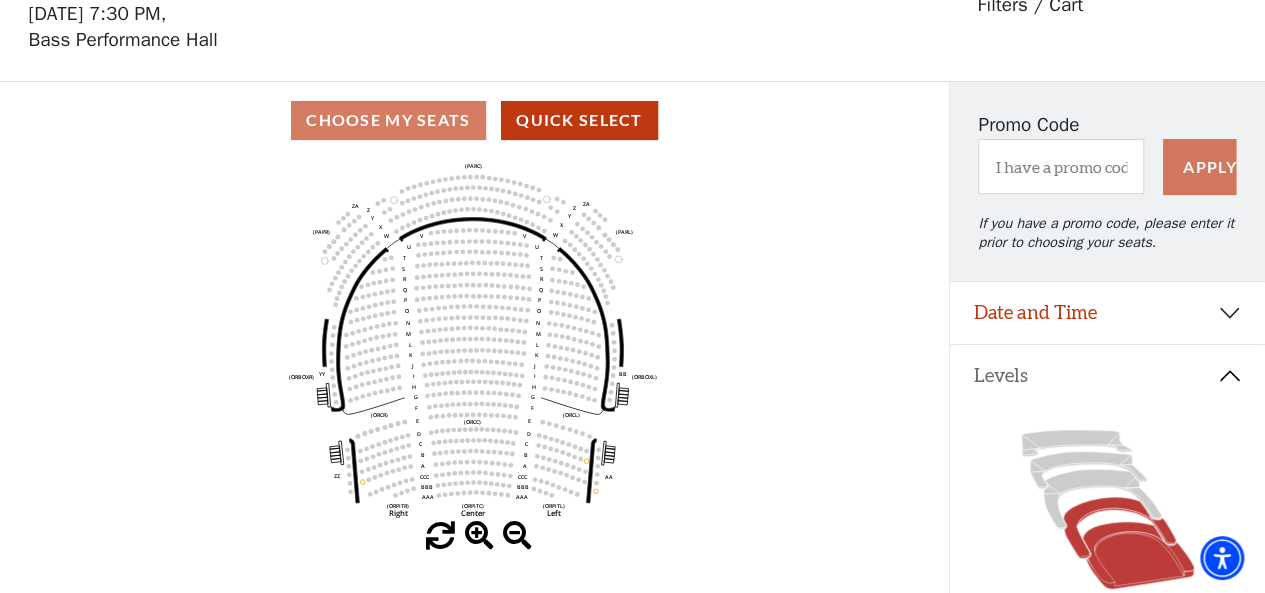 click 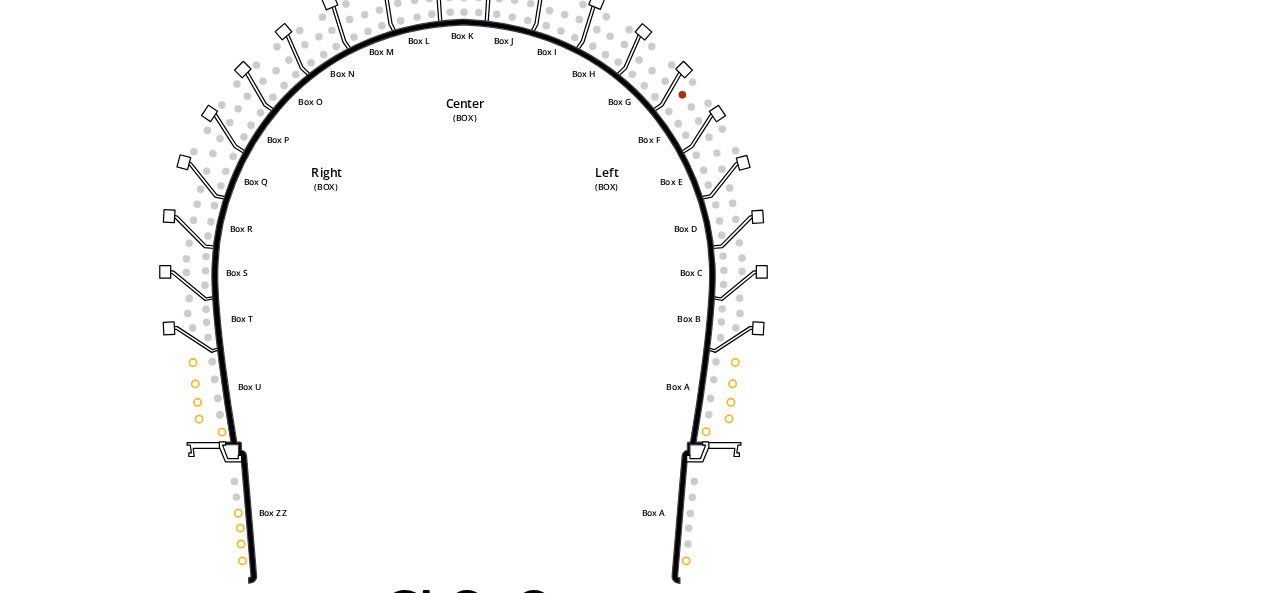 scroll, scrollTop: 92, scrollLeft: 0, axis: vertical 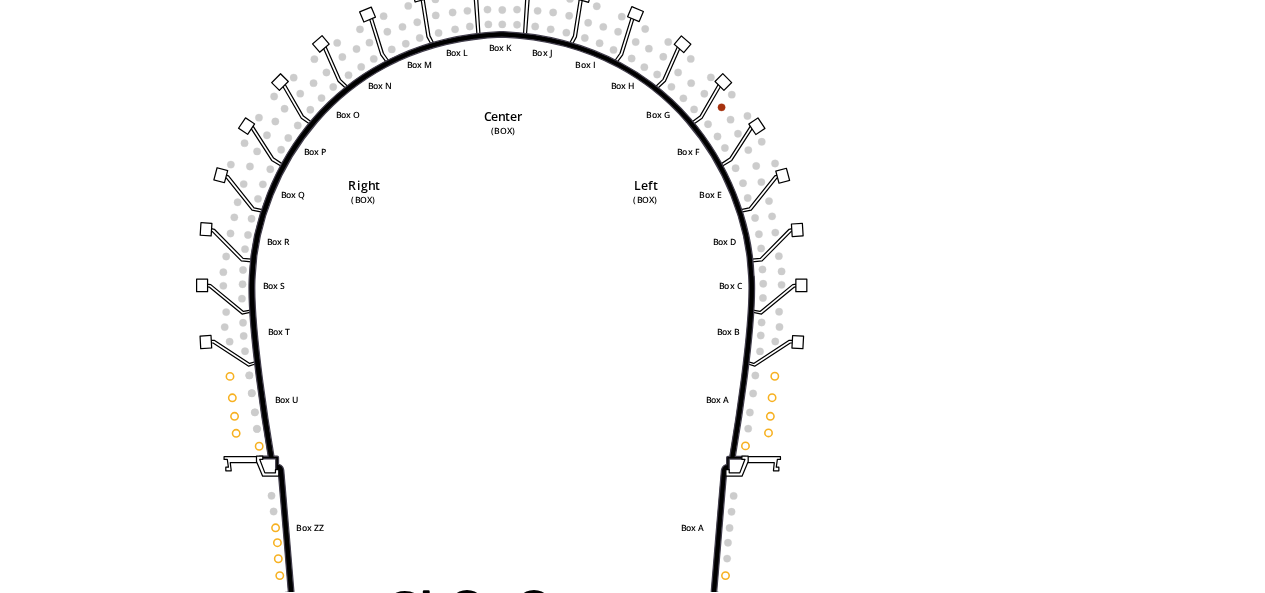 drag, startPoint x: 483, startPoint y: 367, endPoint x: 505, endPoint y: 375, distance: 23.409399 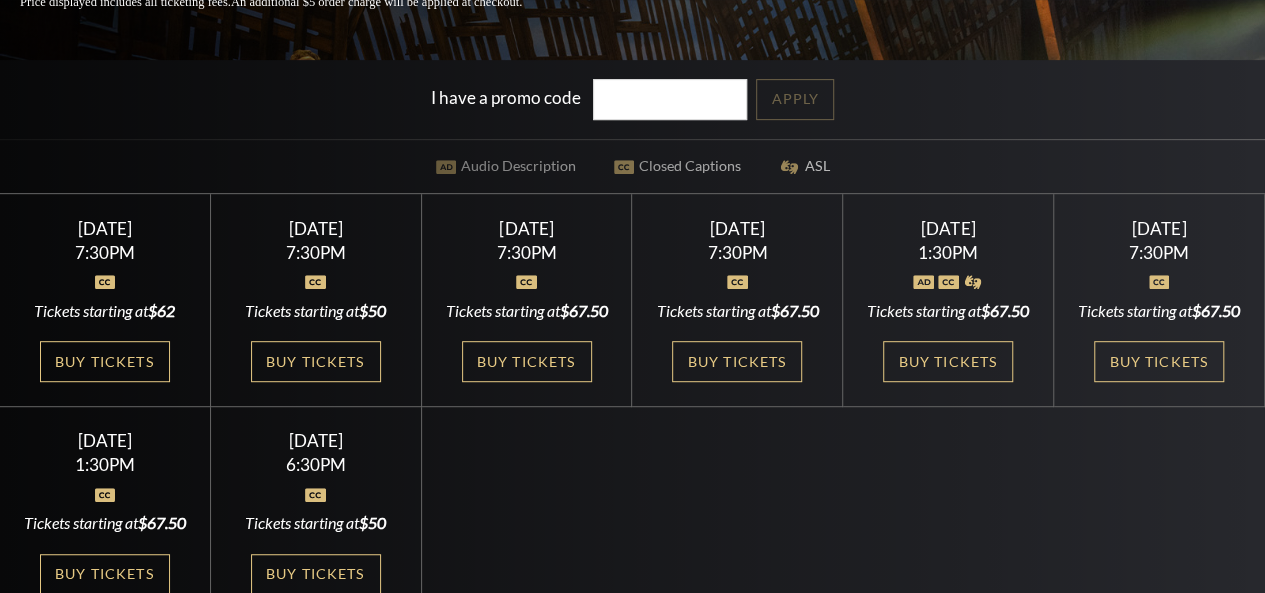 scroll, scrollTop: 0, scrollLeft: 0, axis: both 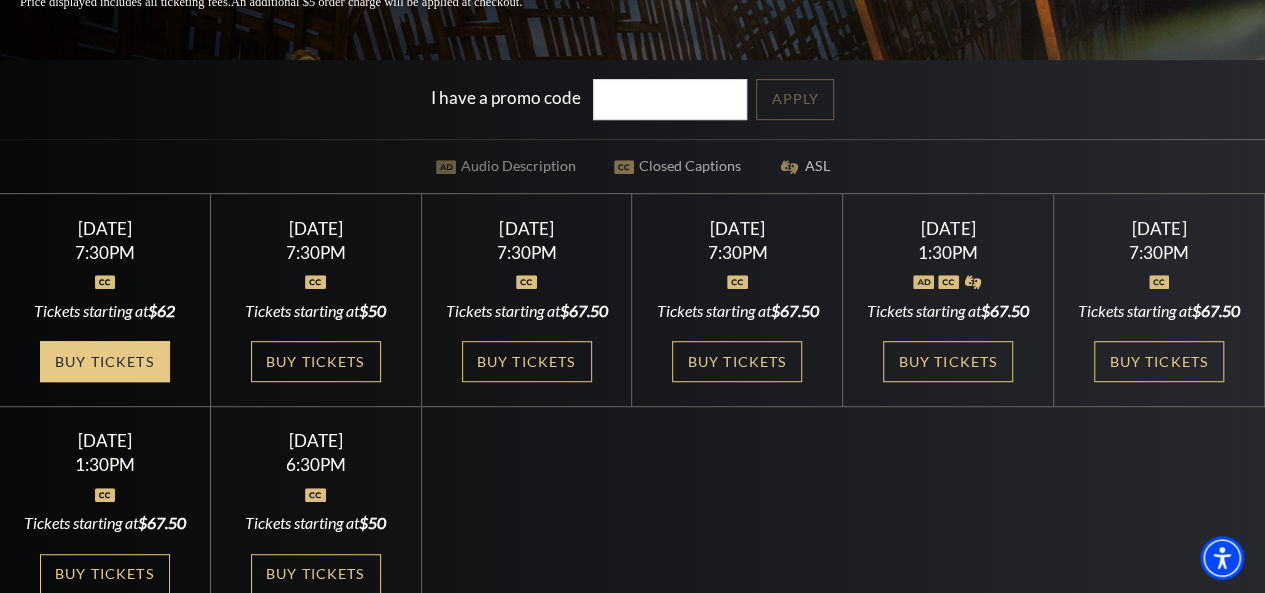 click on "Buy Tickets" at bounding box center [105, 361] 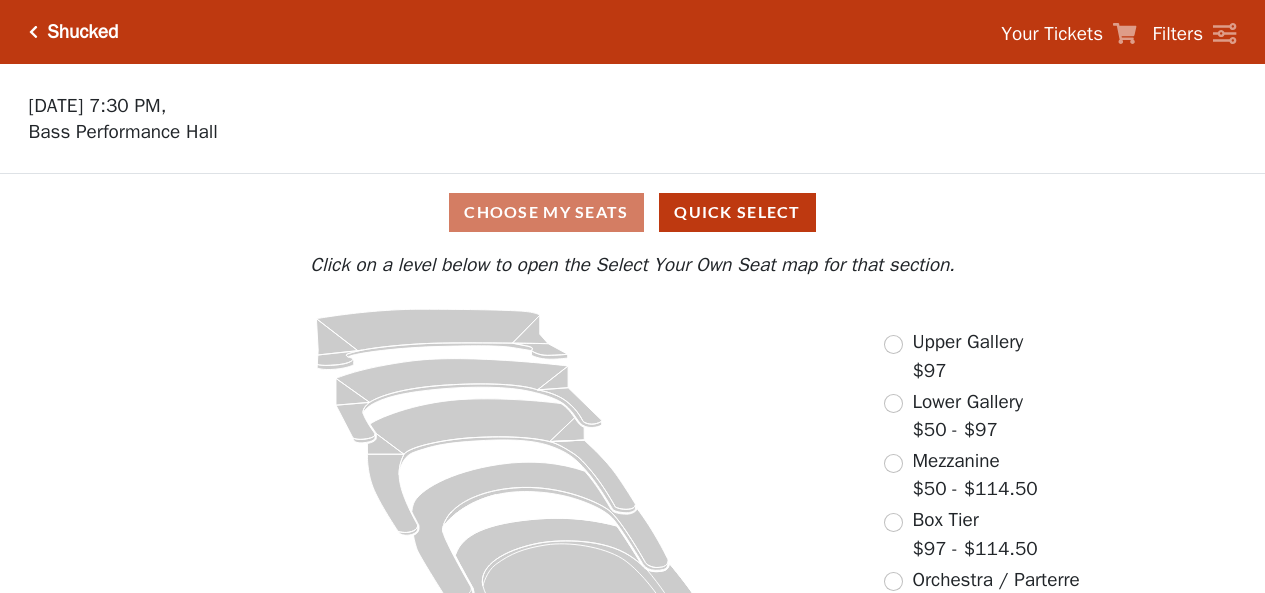 scroll, scrollTop: 0, scrollLeft: 0, axis: both 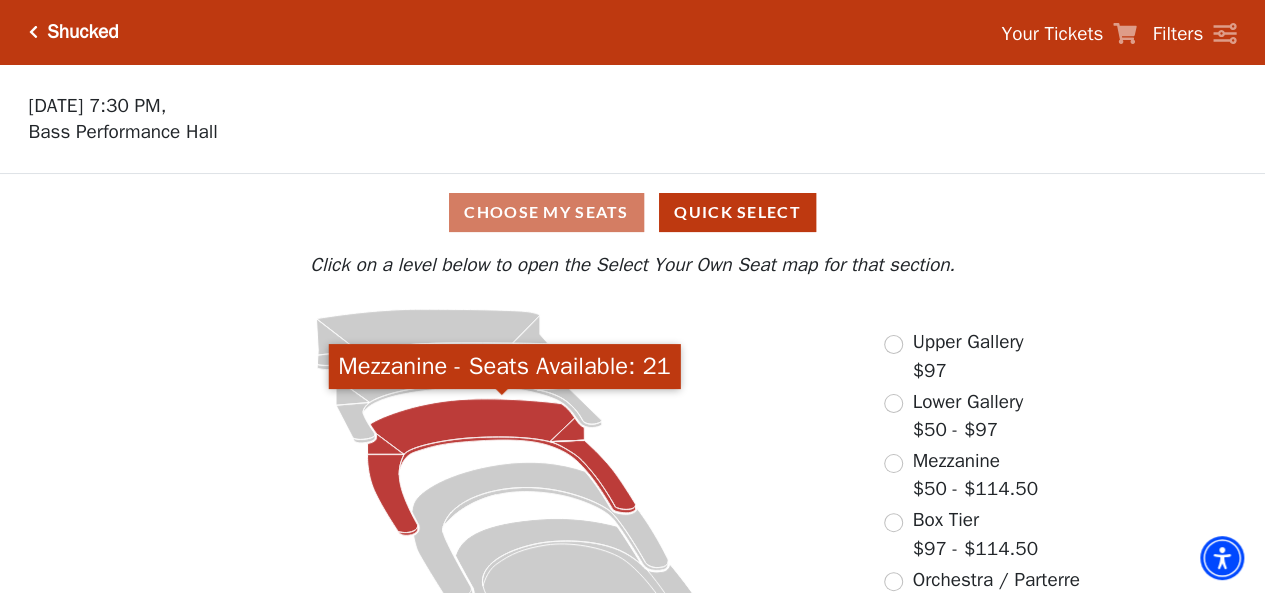 click 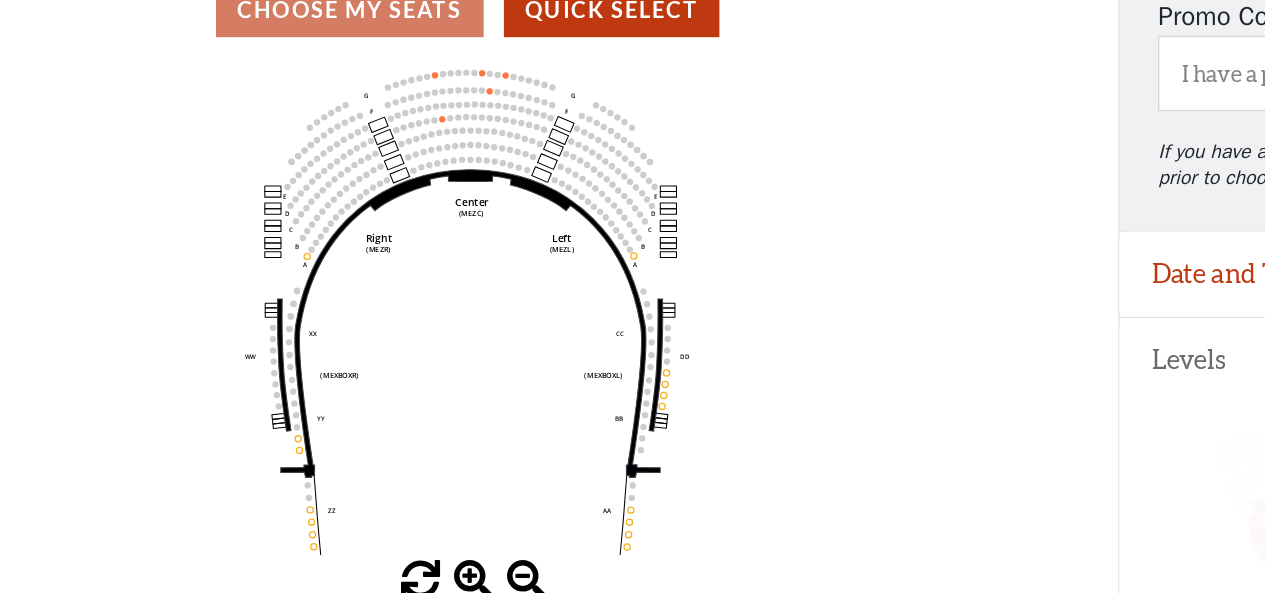 scroll, scrollTop: 91, scrollLeft: 0, axis: vertical 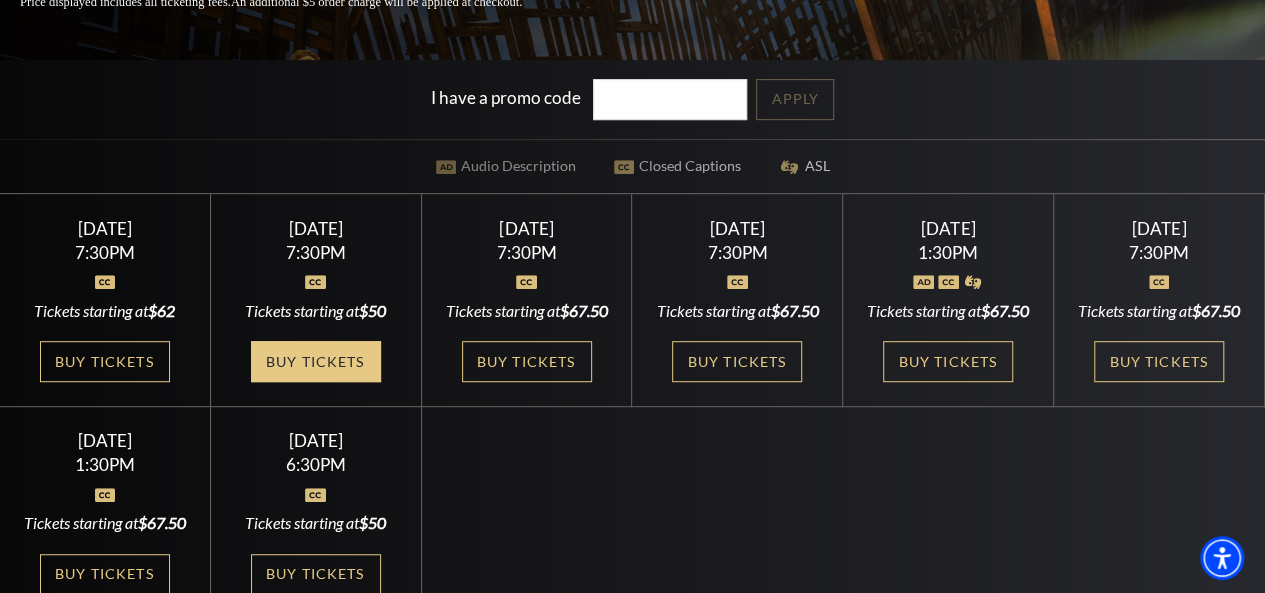 click on "Buy Tickets" at bounding box center [316, 361] 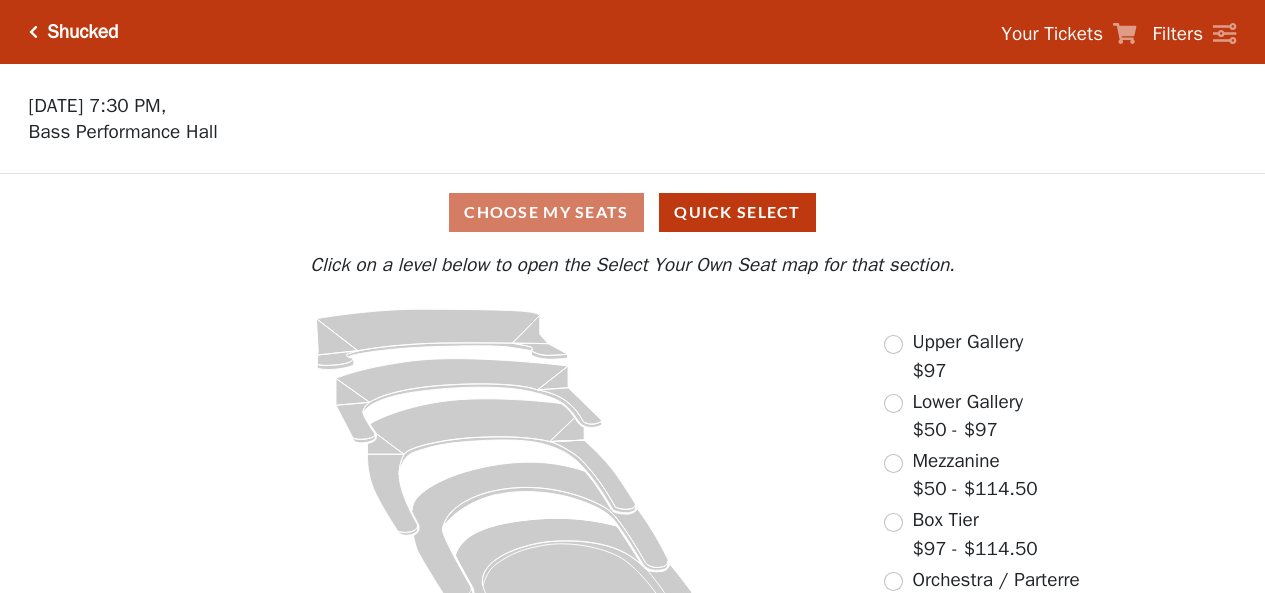 scroll, scrollTop: 0, scrollLeft: 0, axis: both 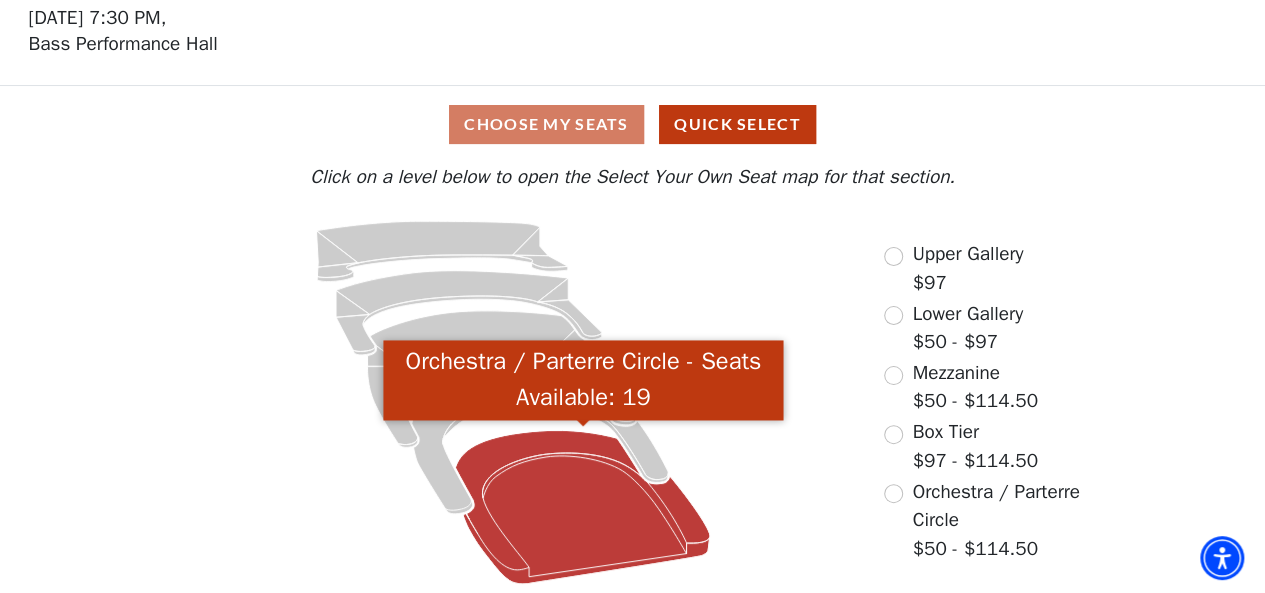 click 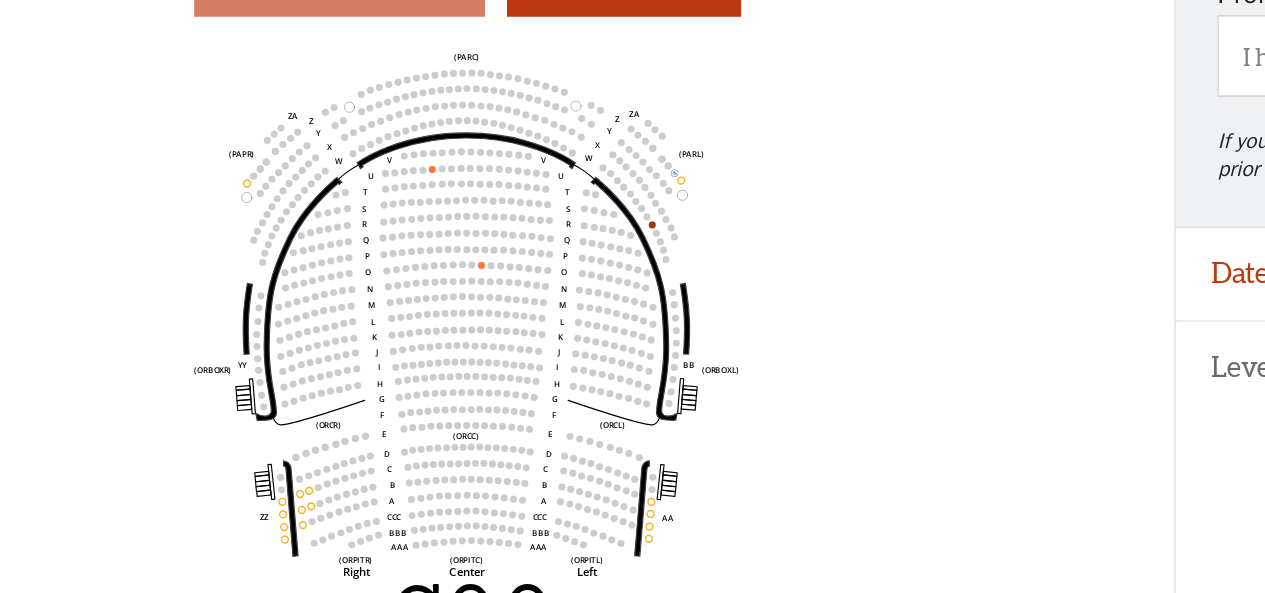 scroll, scrollTop: 92, scrollLeft: 0, axis: vertical 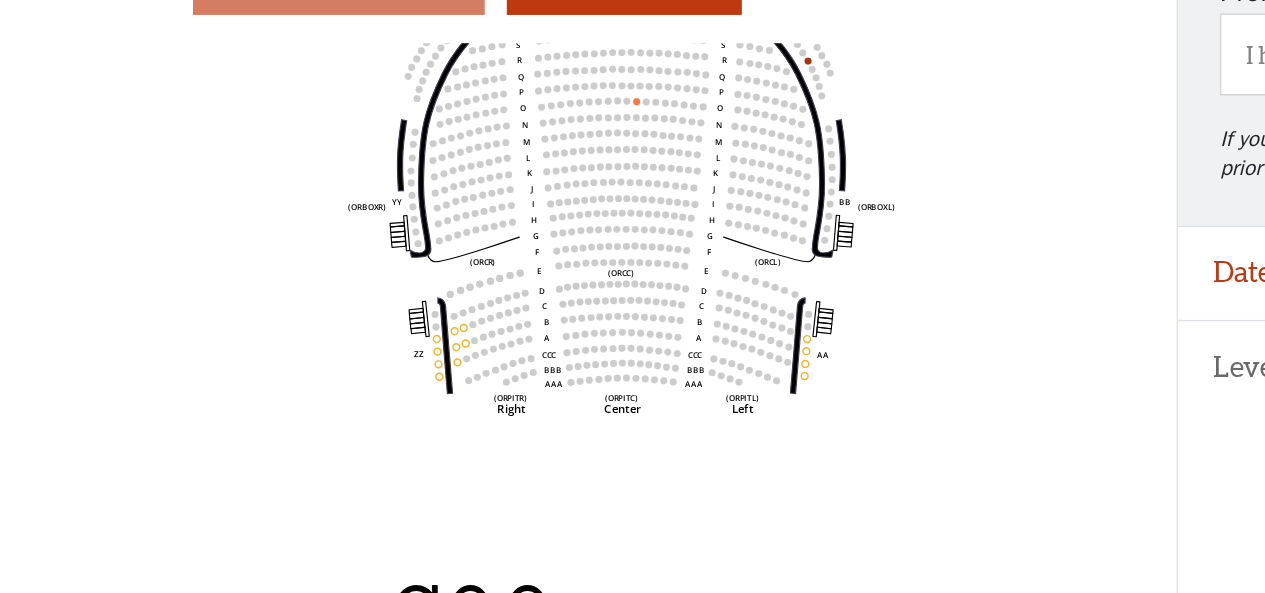 drag, startPoint x: 459, startPoint y: 442, endPoint x: 563, endPoint y: 333, distance: 150.65524 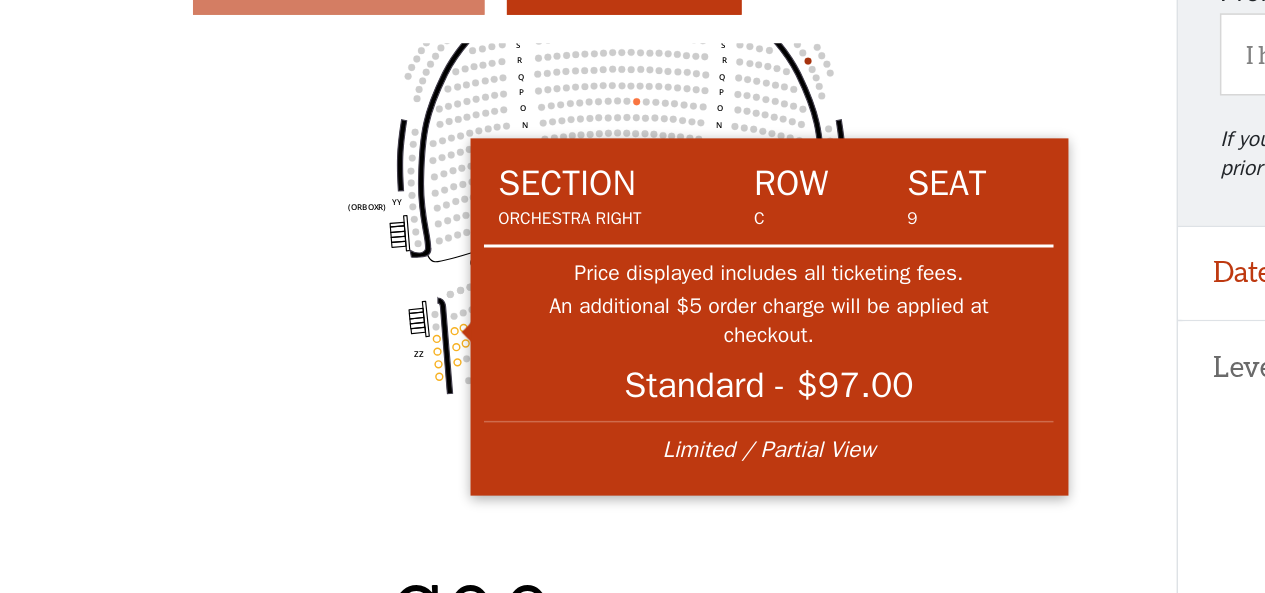 click 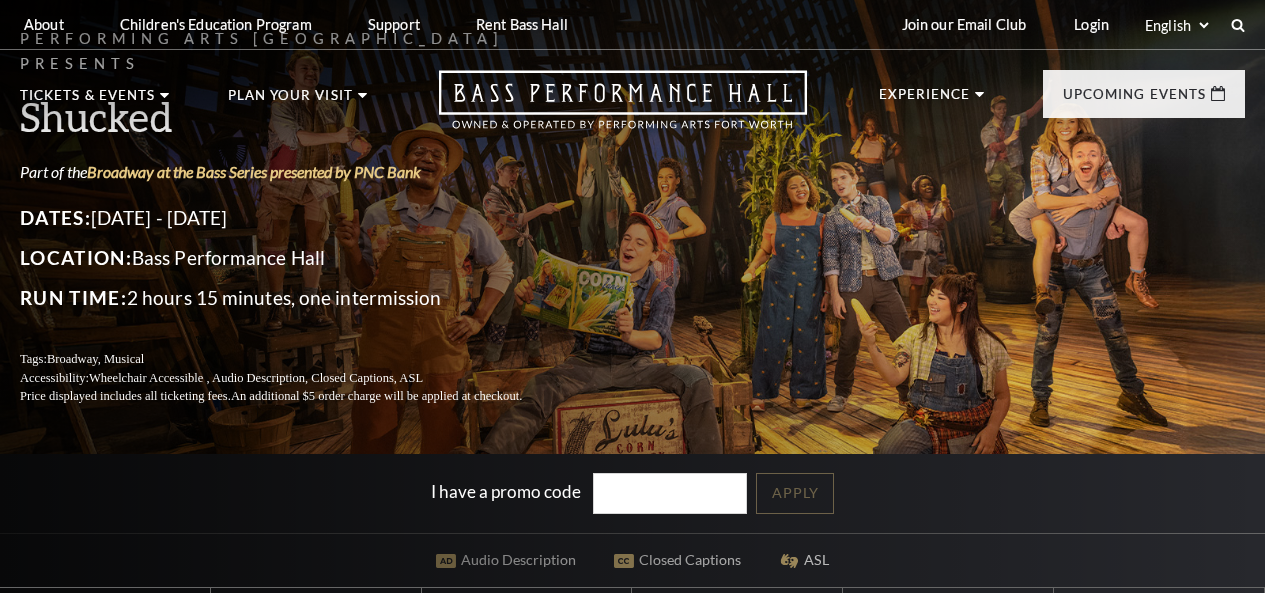 scroll, scrollTop: 394, scrollLeft: 0, axis: vertical 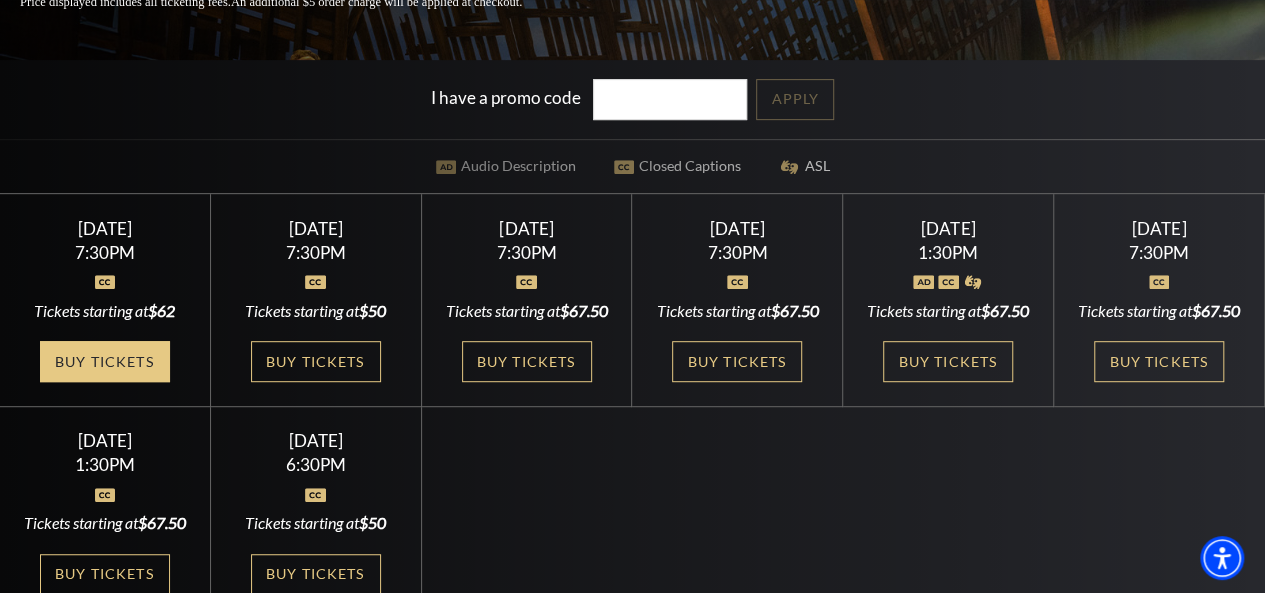 click on "Buy Tickets" at bounding box center [105, 361] 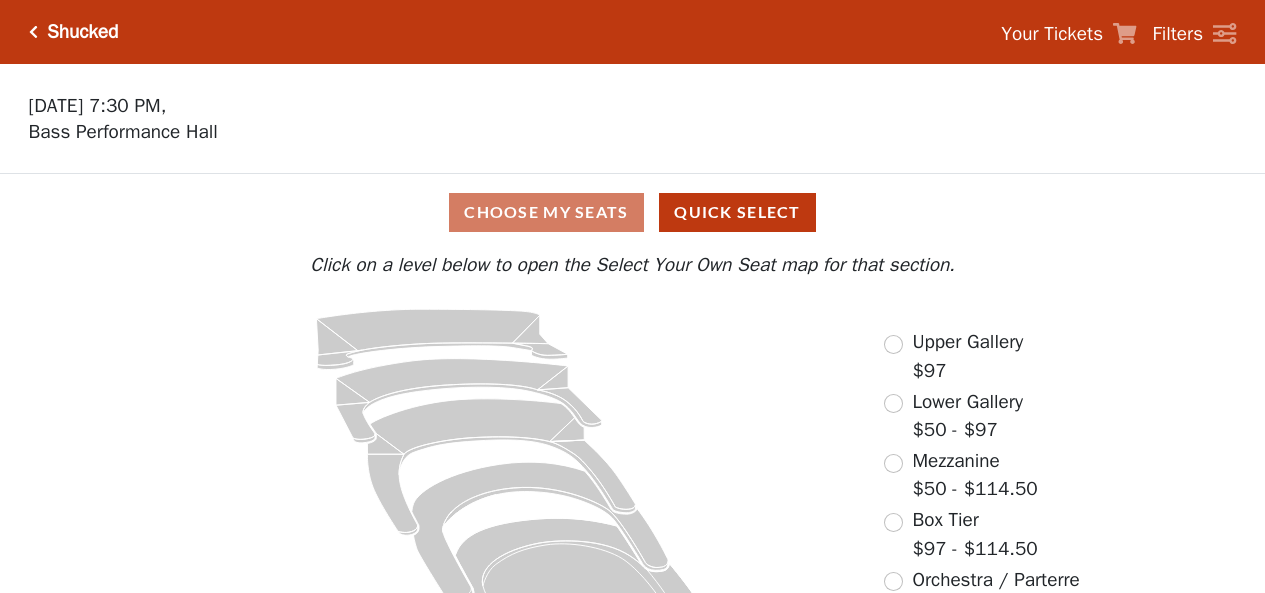 scroll, scrollTop: 0, scrollLeft: 0, axis: both 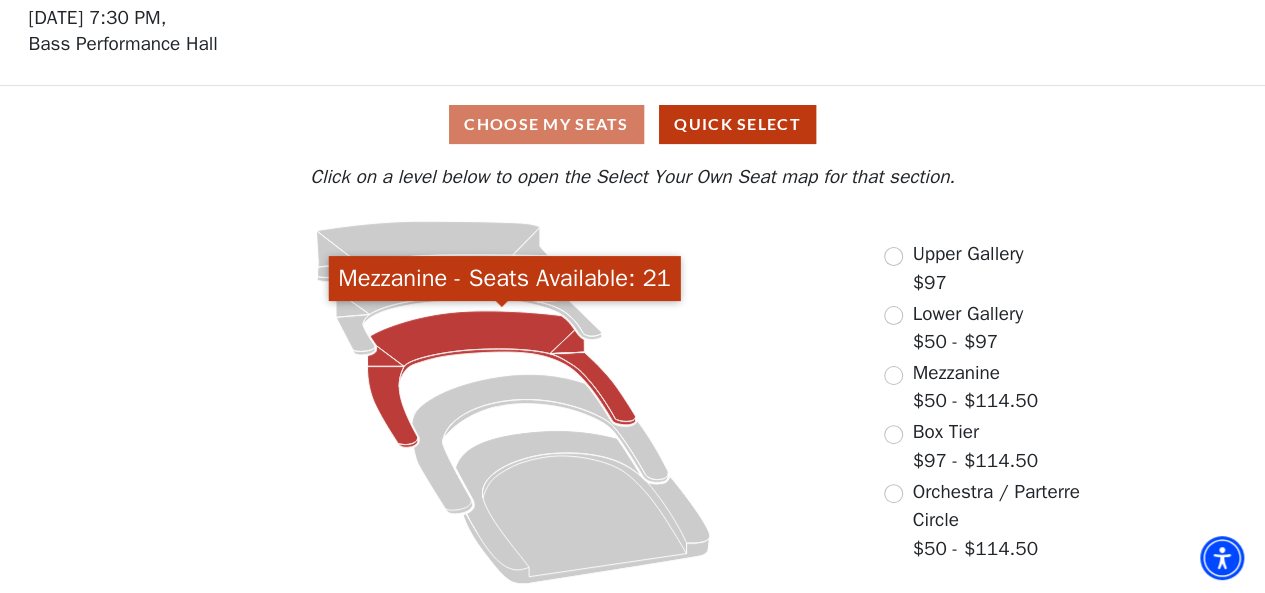 click 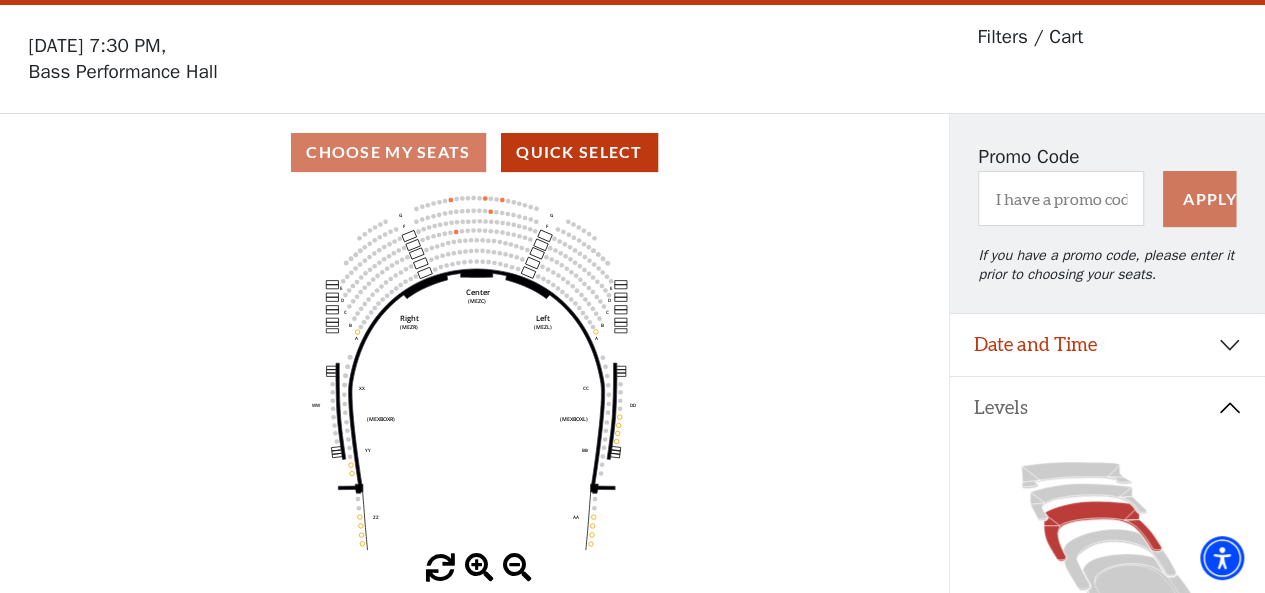 scroll, scrollTop: 92, scrollLeft: 0, axis: vertical 